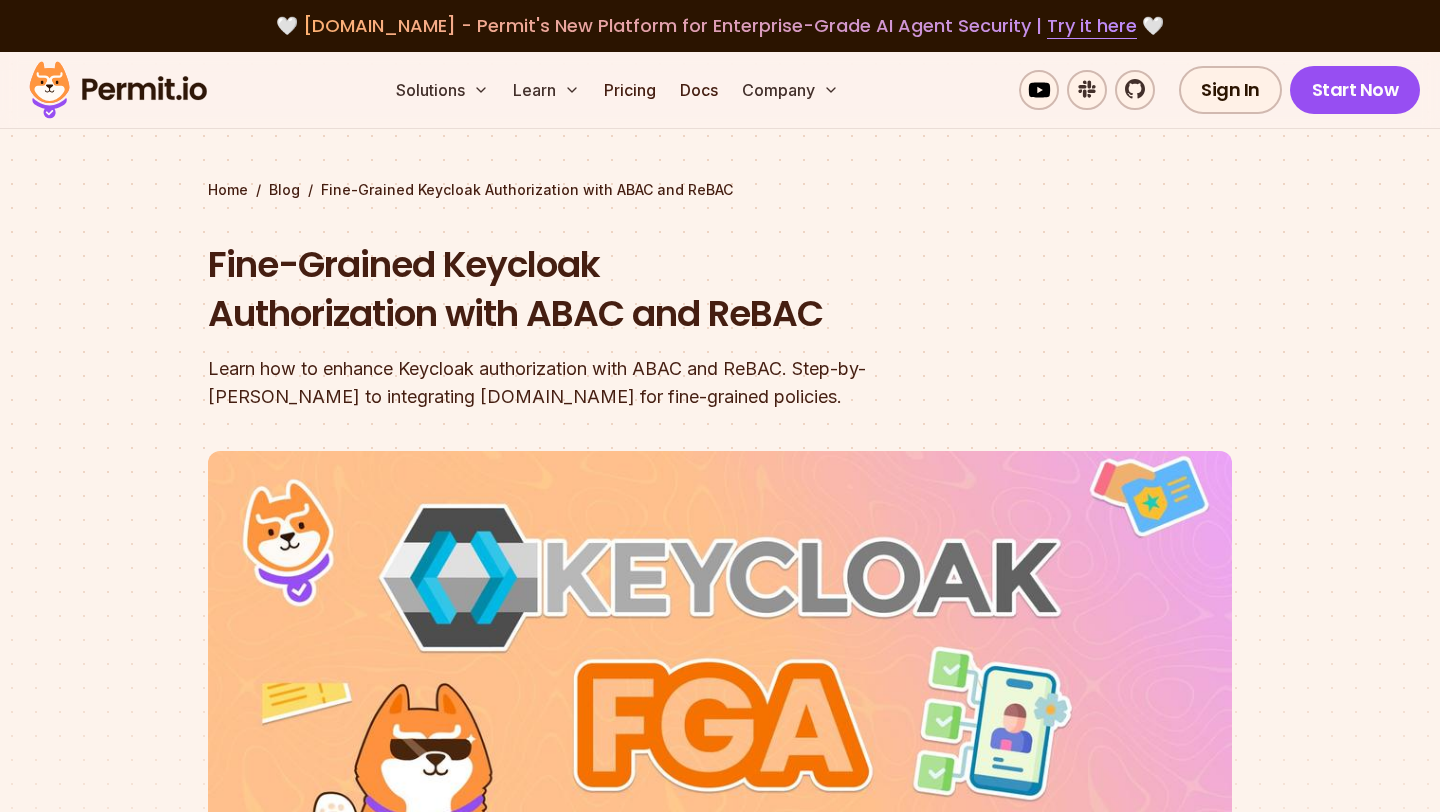 scroll, scrollTop: 1084, scrollLeft: 0, axis: vertical 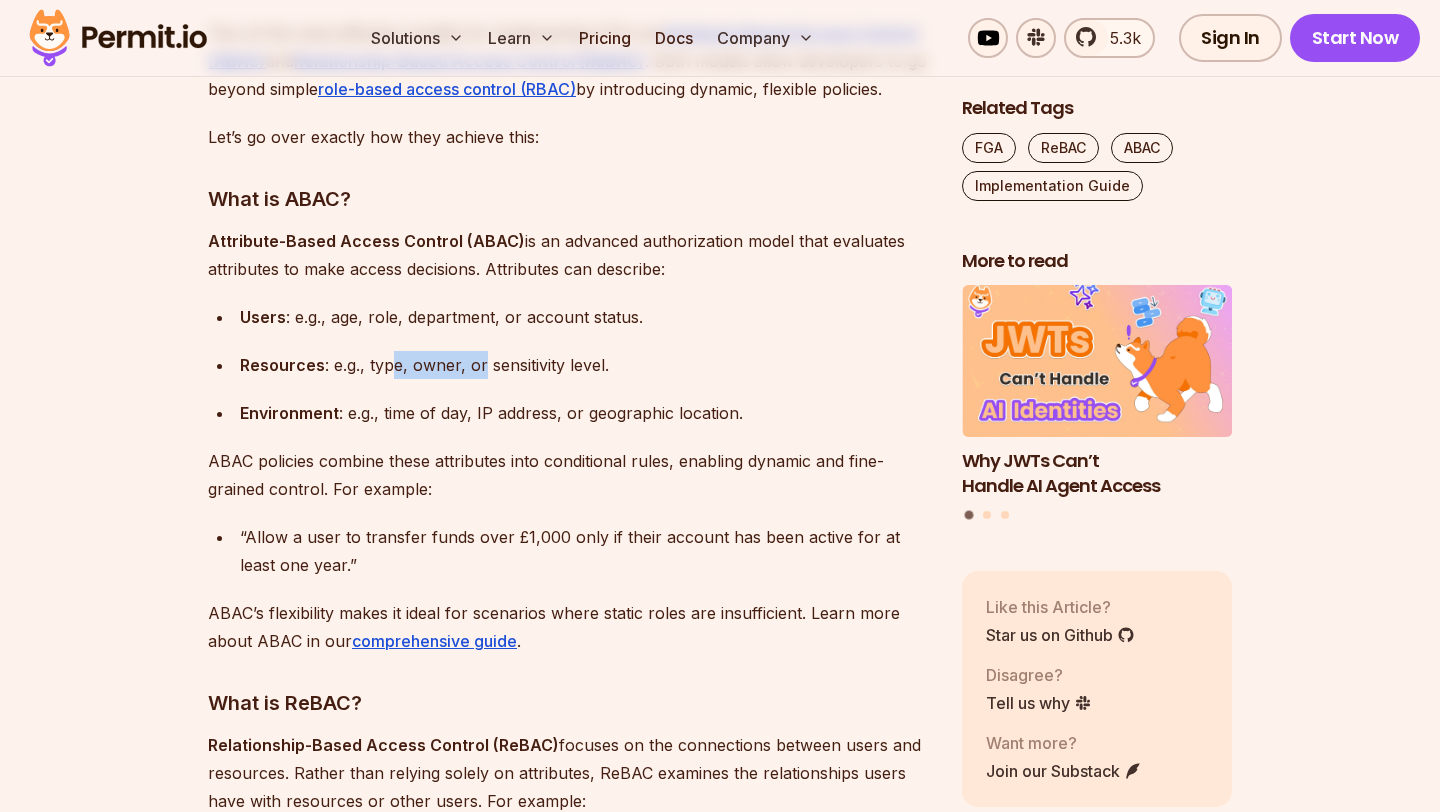 drag, startPoint x: 388, startPoint y: 356, endPoint x: 480, endPoint y: 356, distance: 92 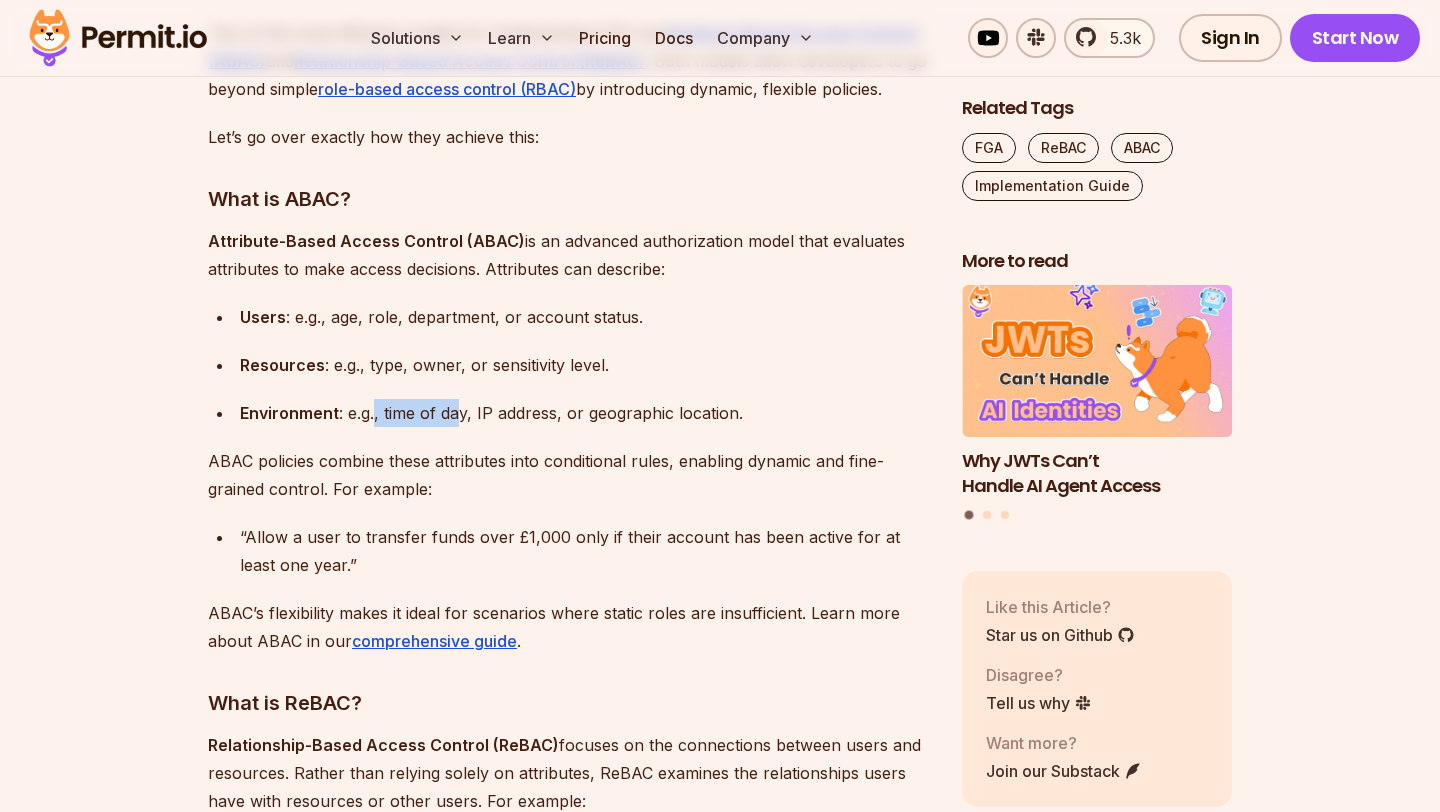 drag, startPoint x: 376, startPoint y: 402, endPoint x: 458, endPoint y: 402, distance: 82 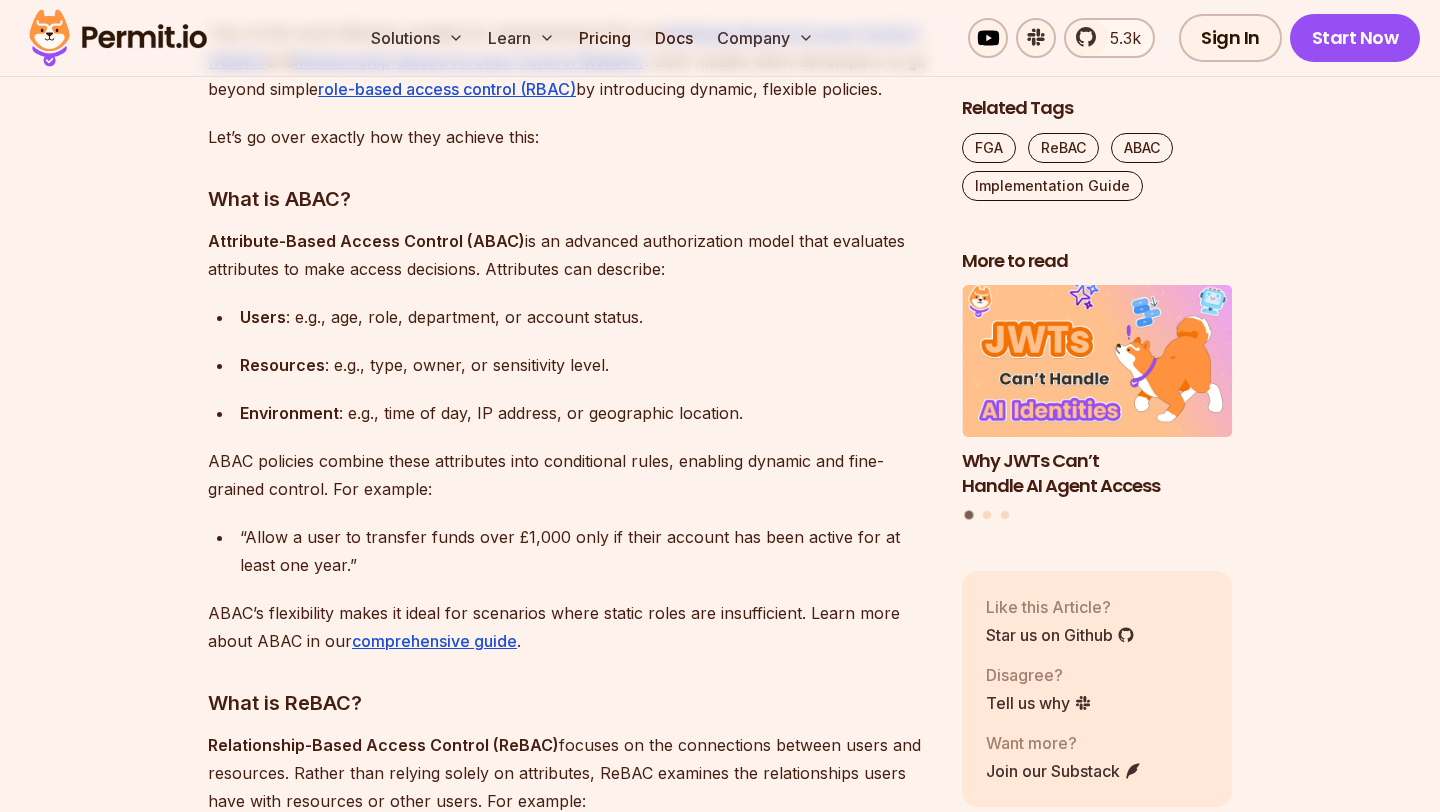 drag, startPoint x: 372, startPoint y: 360, endPoint x: 413, endPoint y: 360, distance: 41 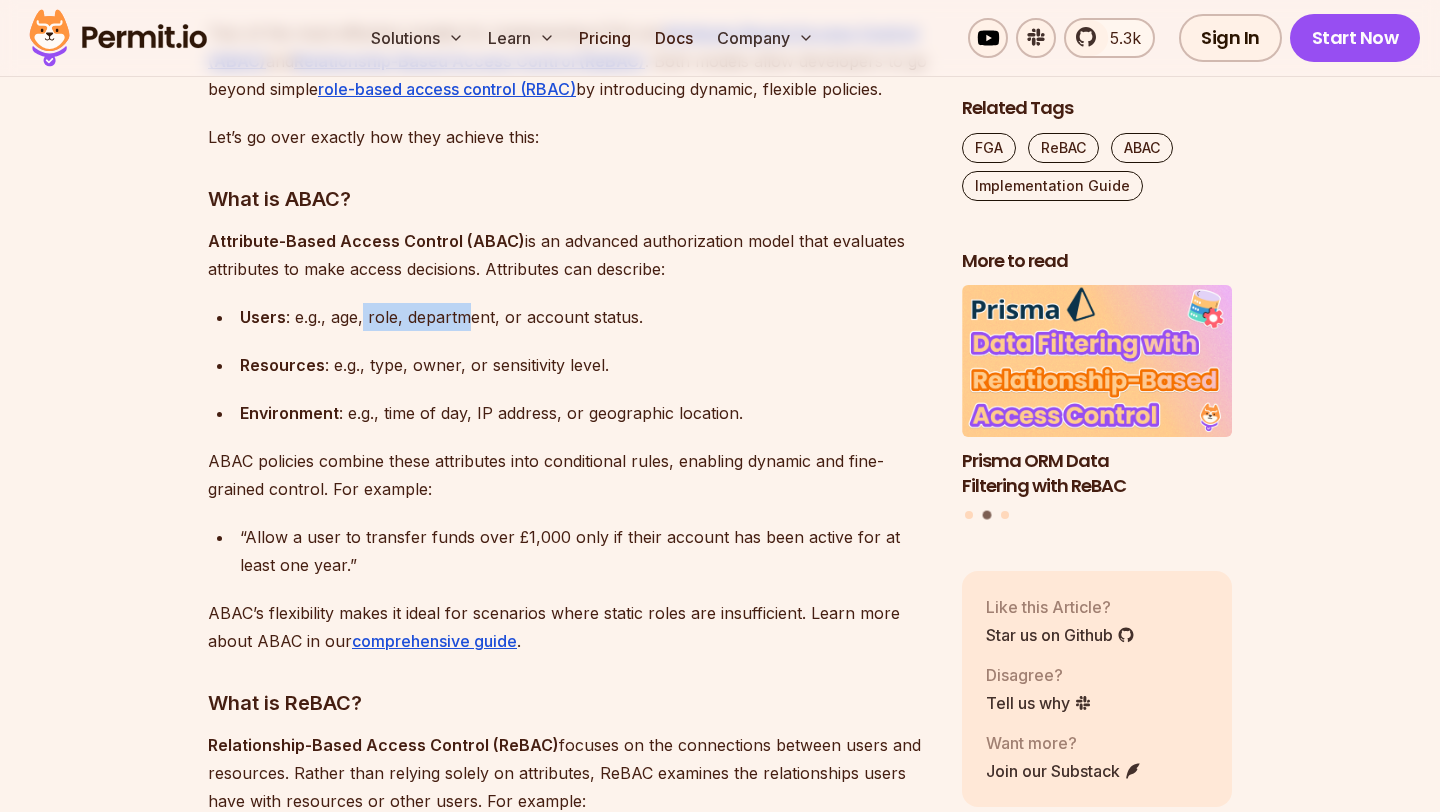 drag, startPoint x: 366, startPoint y: 312, endPoint x: 468, endPoint y: 320, distance: 102.31325 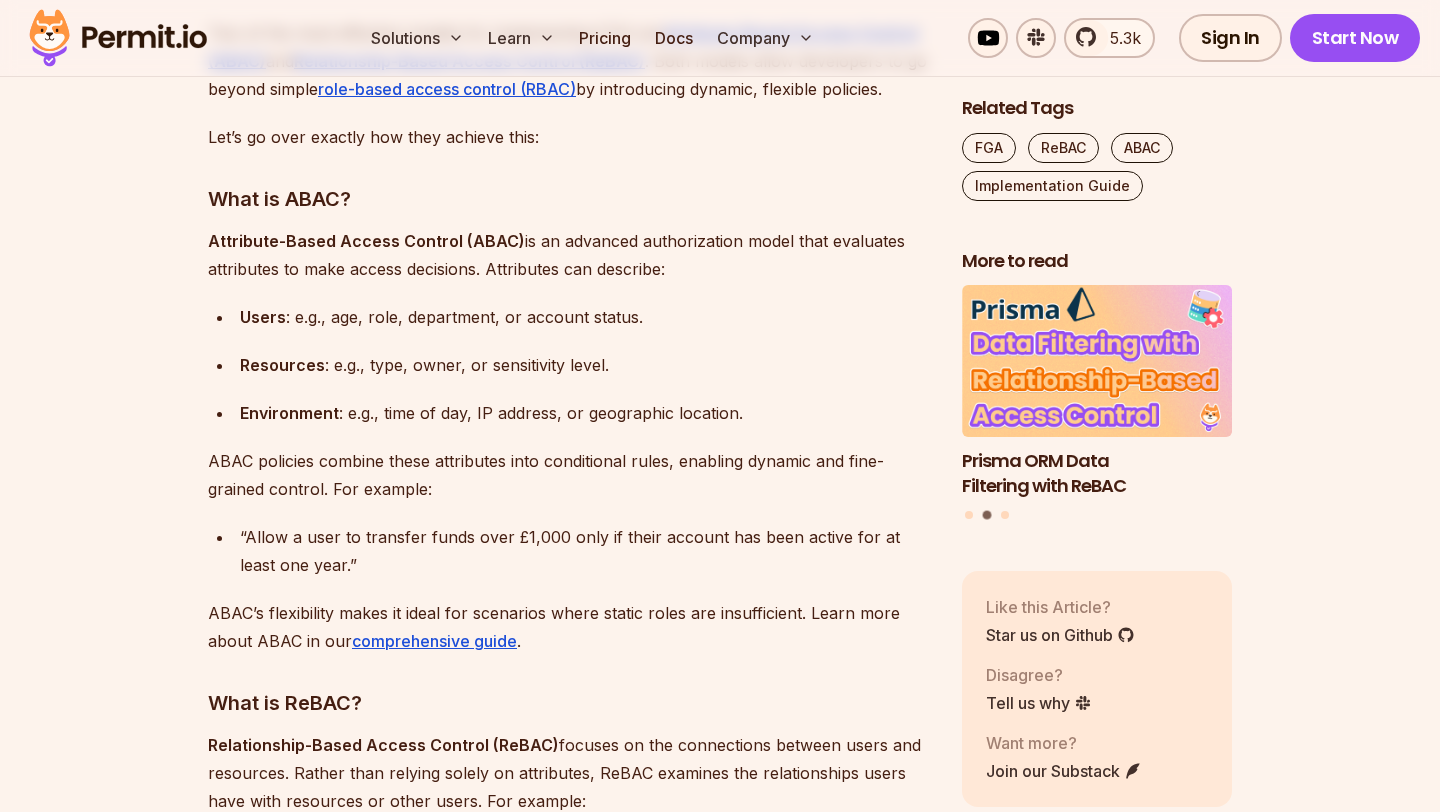 click on "Users : e.g., age, role, department, or account status." at bounding box center [585, 317] 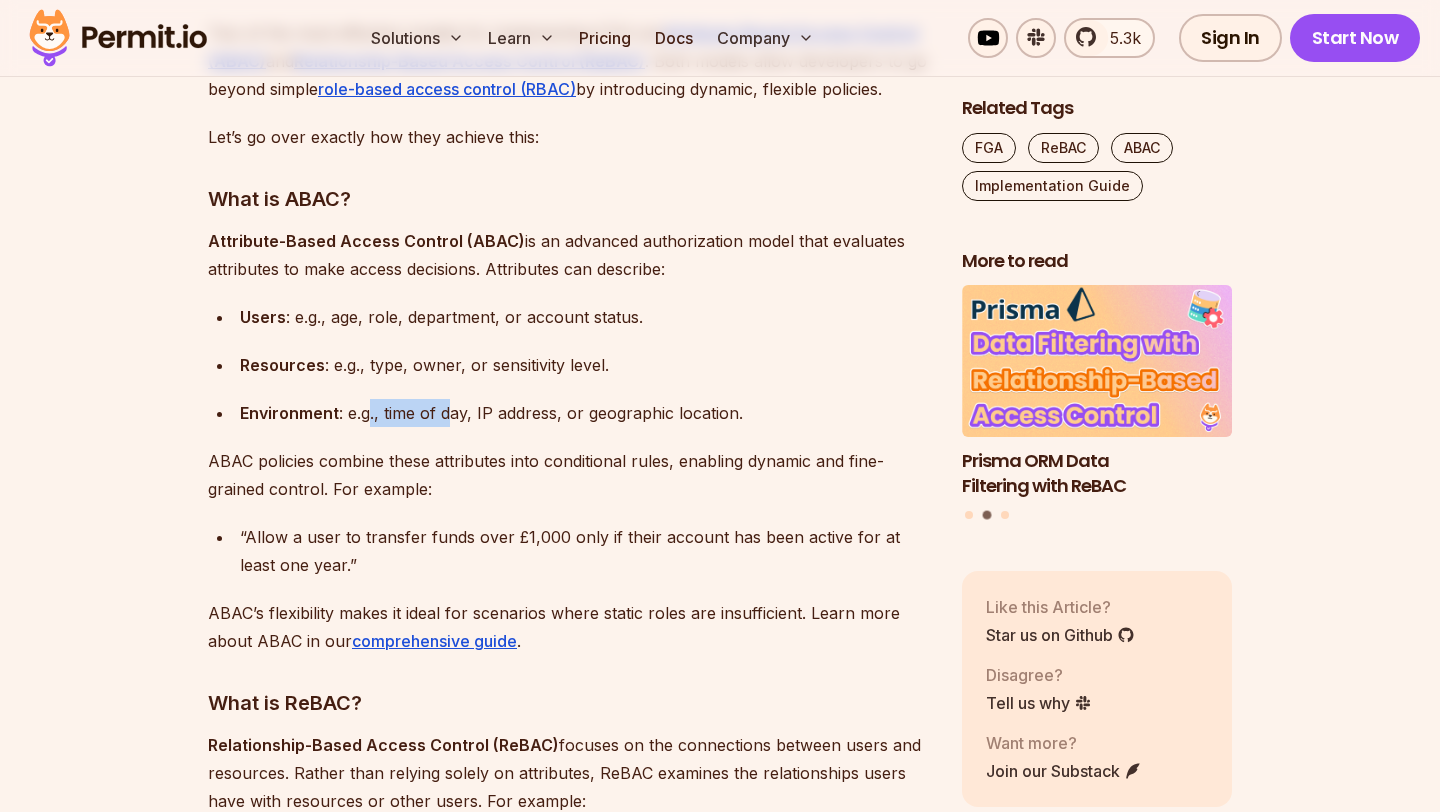 drag, startPoint x: 369, startPoint y: 413, endPoint x: 455, endPoint y: 413, distance: 86 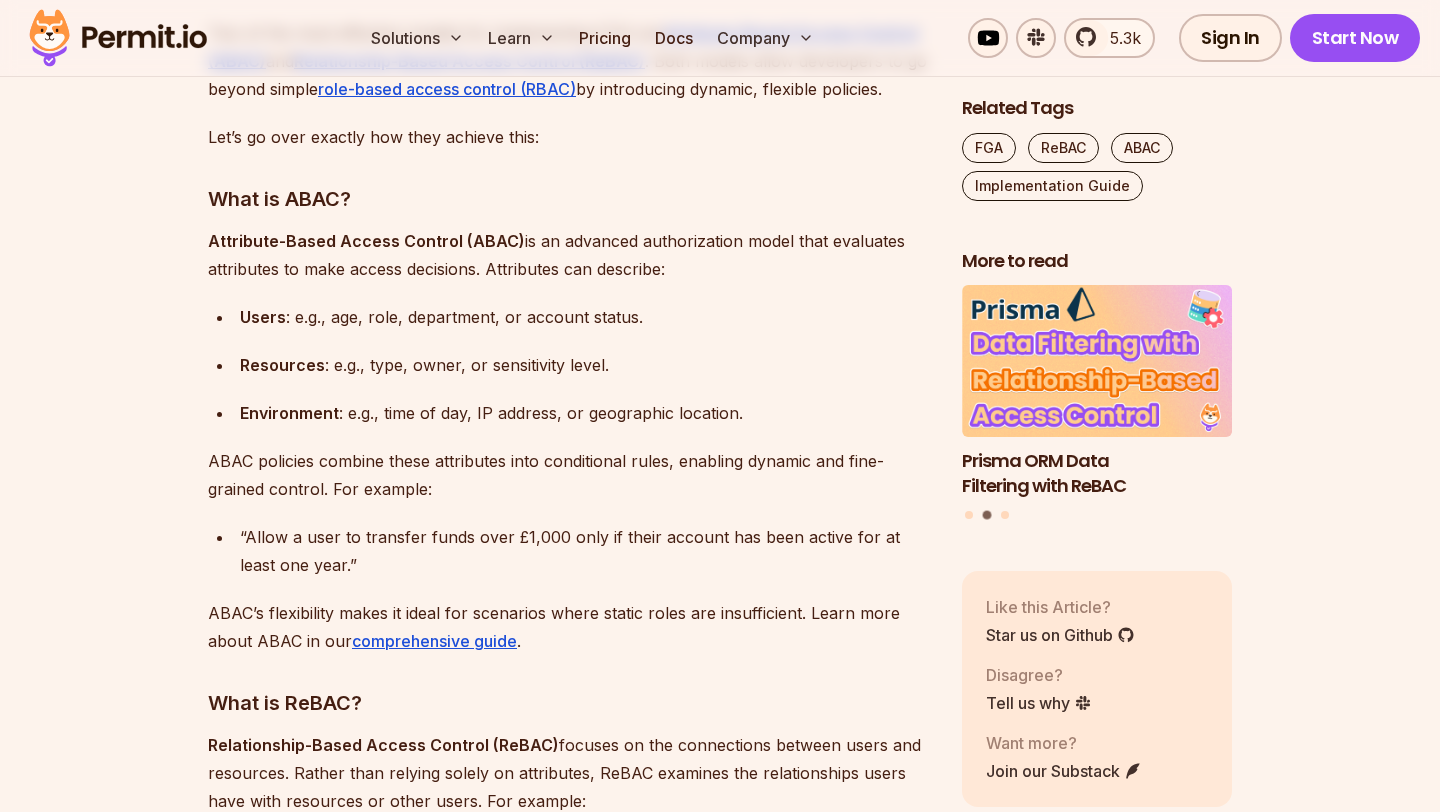 click on "Environment : e.g., time of day, IP address, or geographic location." at bounding box center (585, 413) 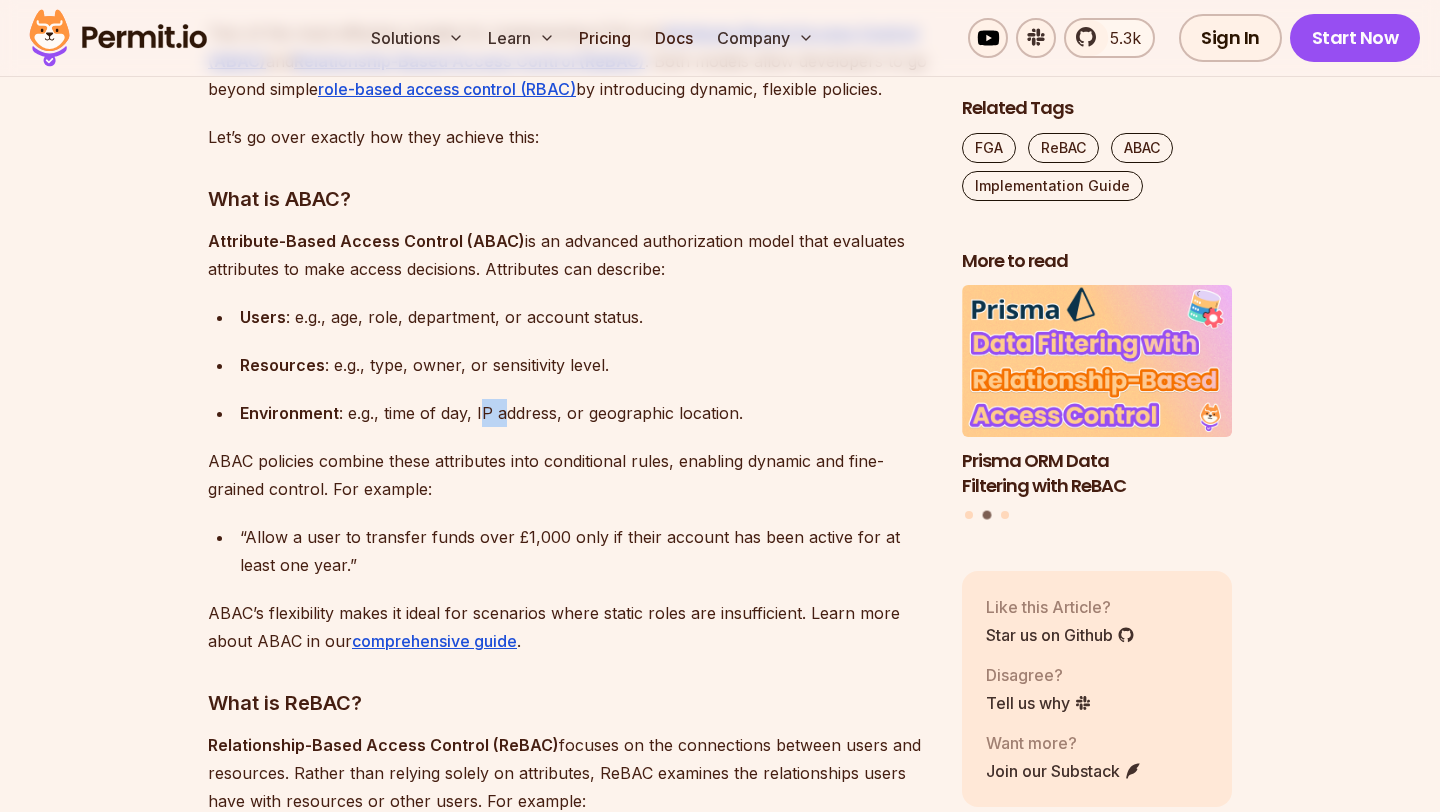 click on "Environment : e.g., time of day, IP address, or geographic location." at bounding box center (585, 413) 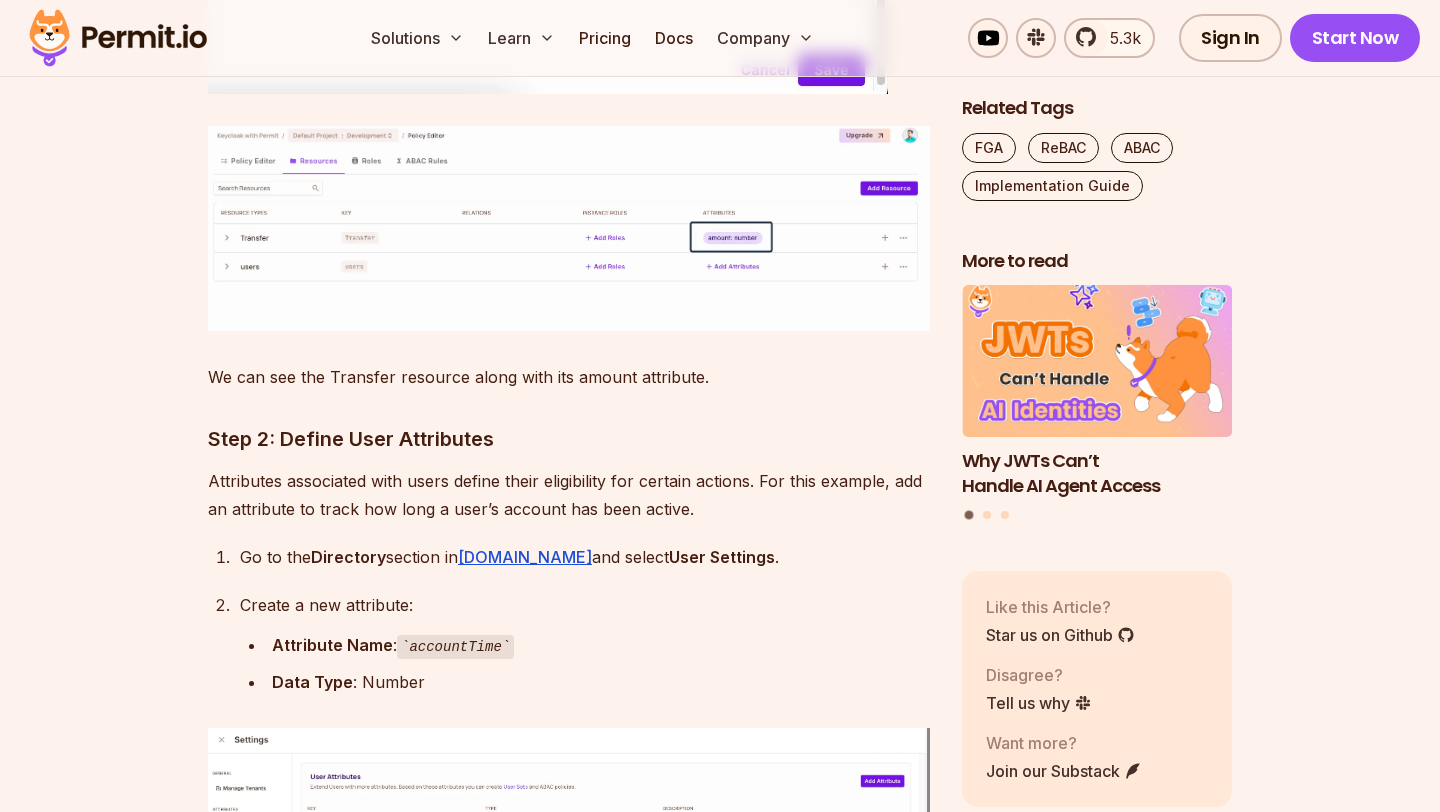 scroll, scrollTop: 6100, scrollLeft: 0, axis: vertical 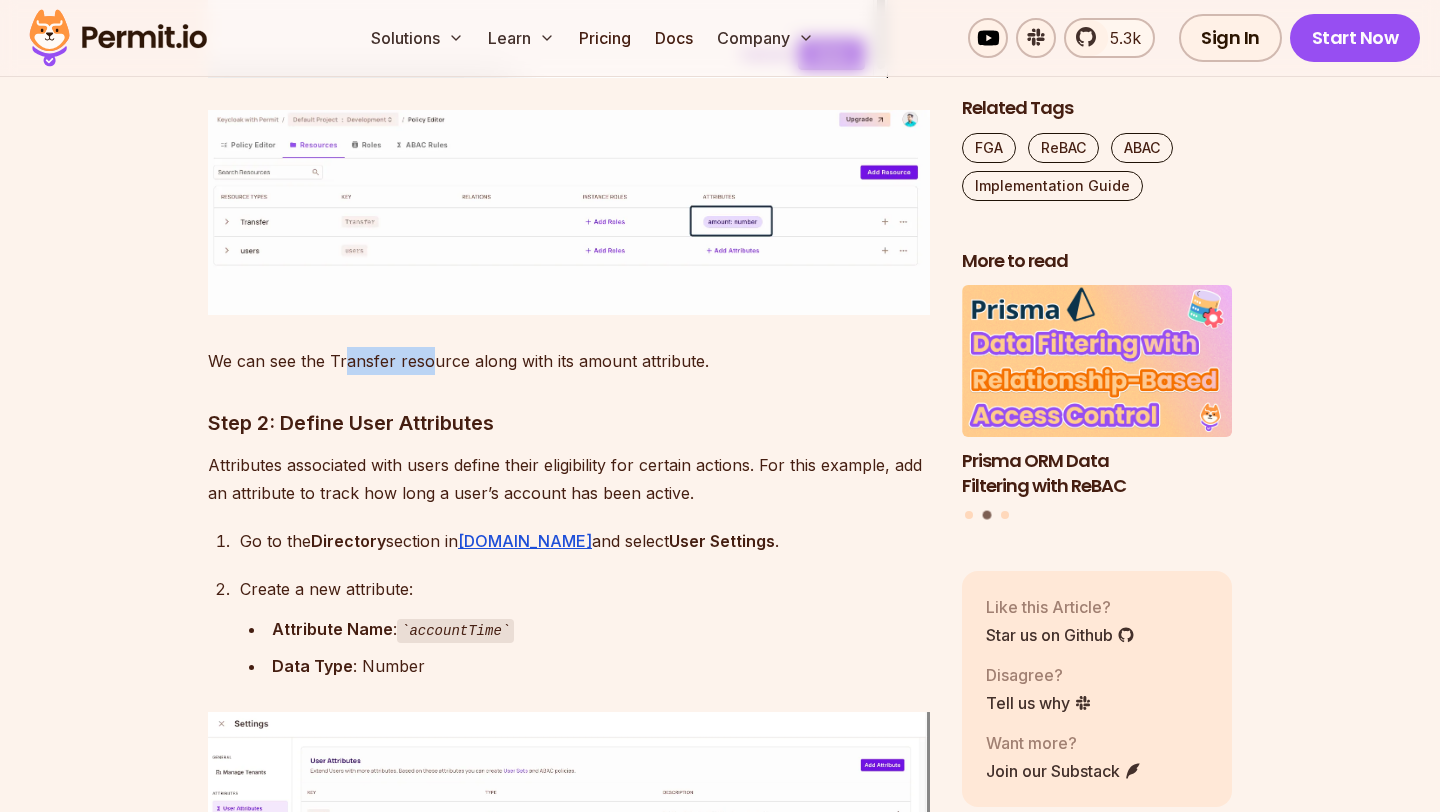 drag, startPoint x: 342, startPoint y: 325, endPoint x: 438, endPoint y: 323, distance: 96.02083 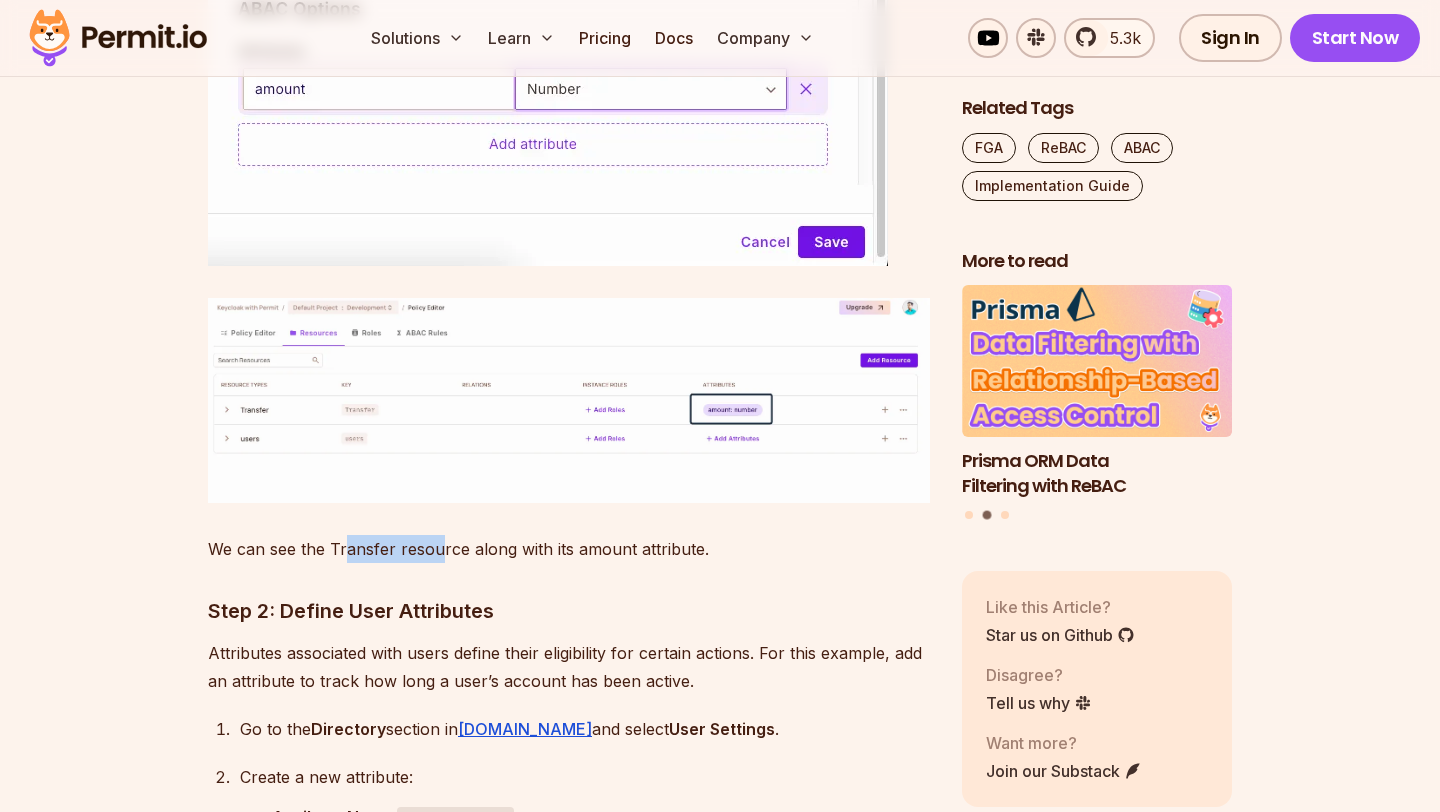 scroll, scrollTop: 5911, scrollLeft: 0, axis: vertical 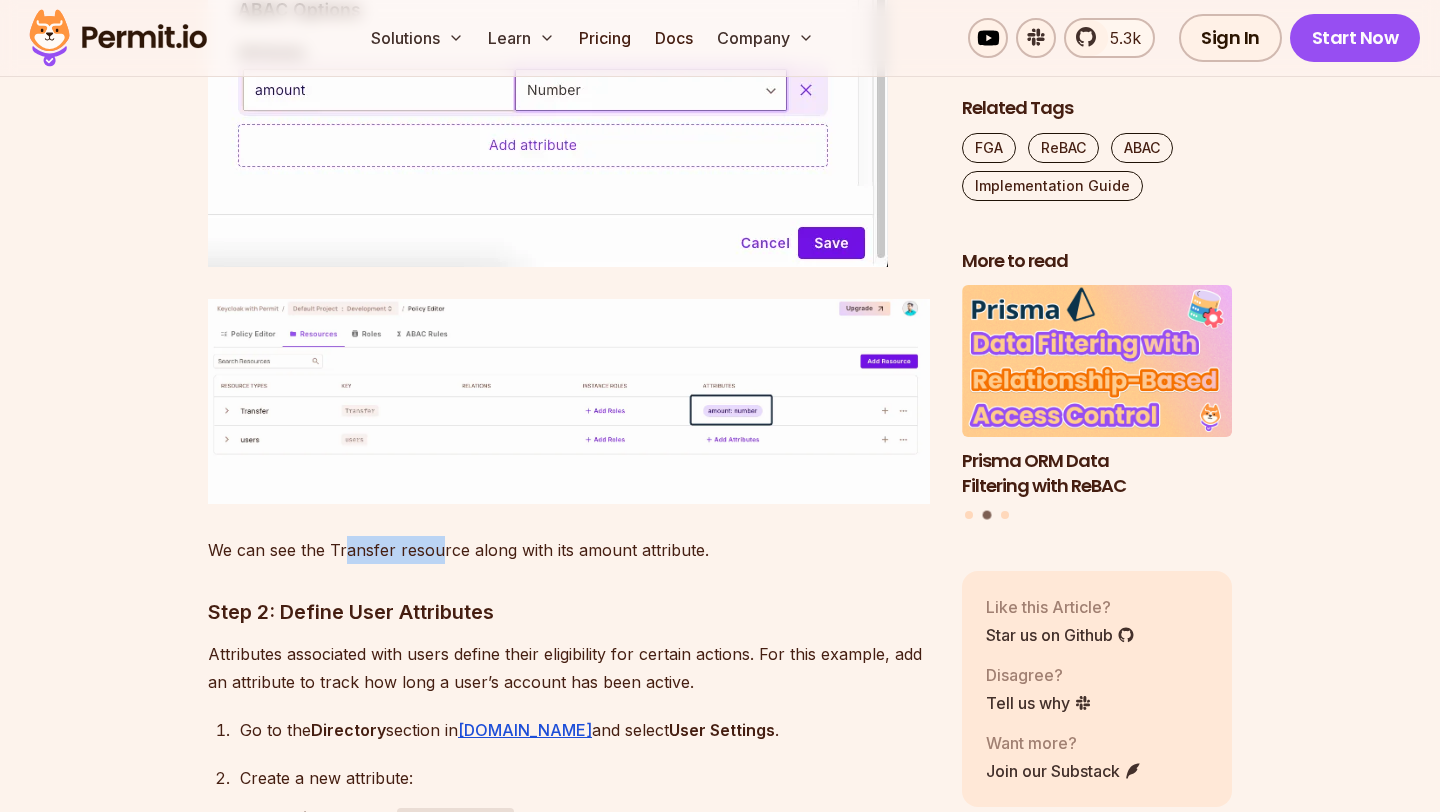 click on "We can see the Transfer resource along with its amount attribute." at bounding box center (569, 550) 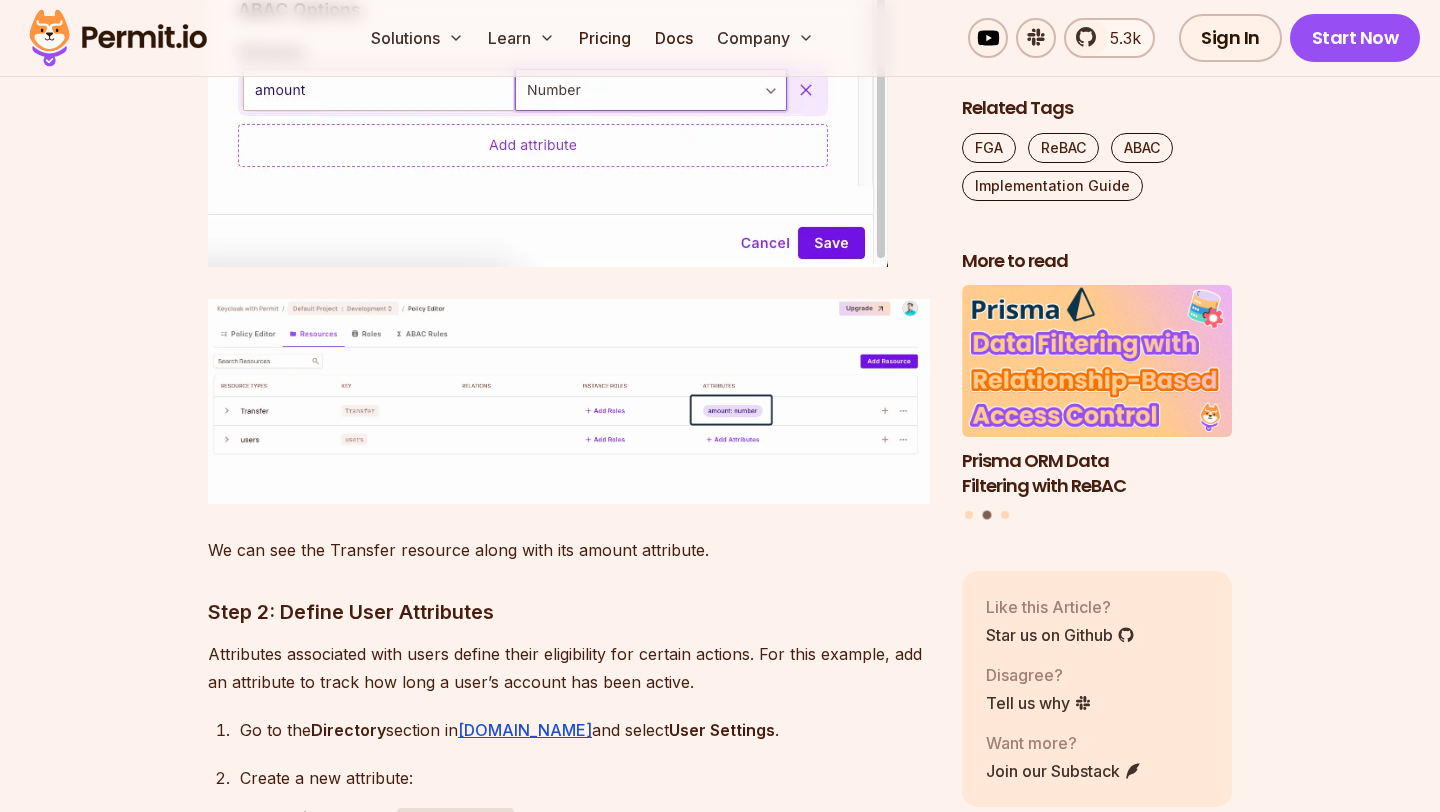 click on "We can see the Transfer resource along with its amount attribute." at bounding box center [569, 550] 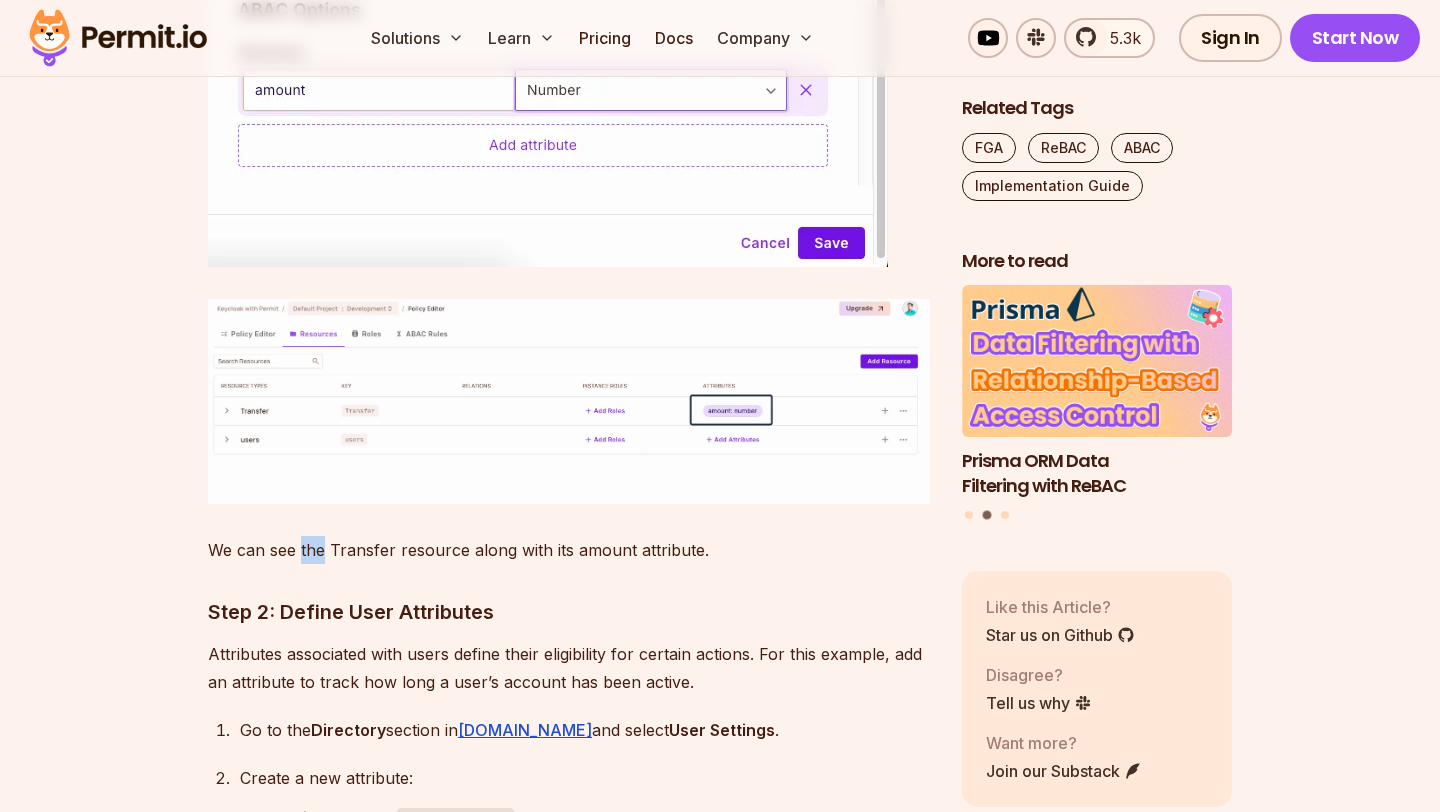click on "We can see the Transfer resource along with its amount attribute." at bounding box center [569, 550] 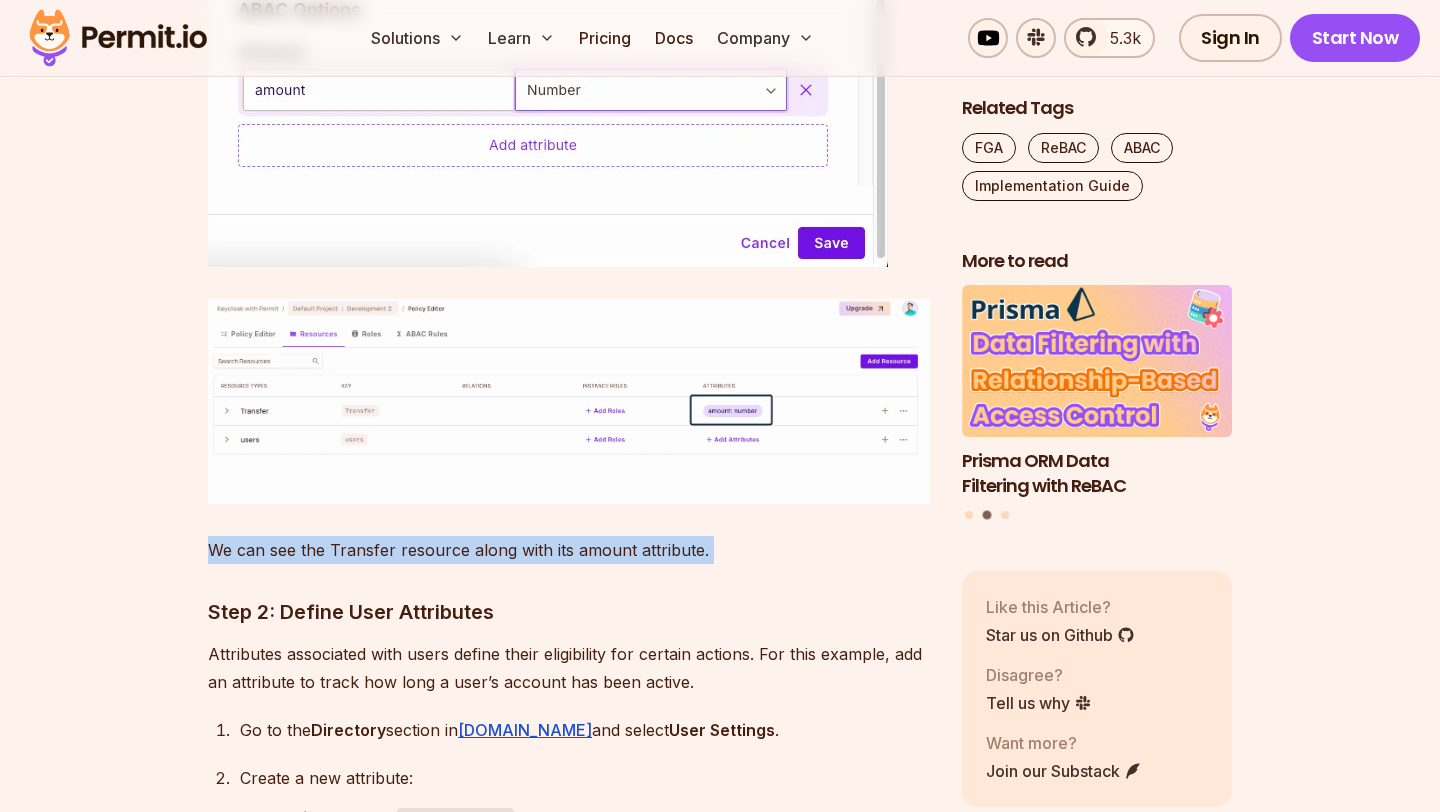 click on "We can see the Transfer resource along with its amount attribute." at bounding box center (569, 550) 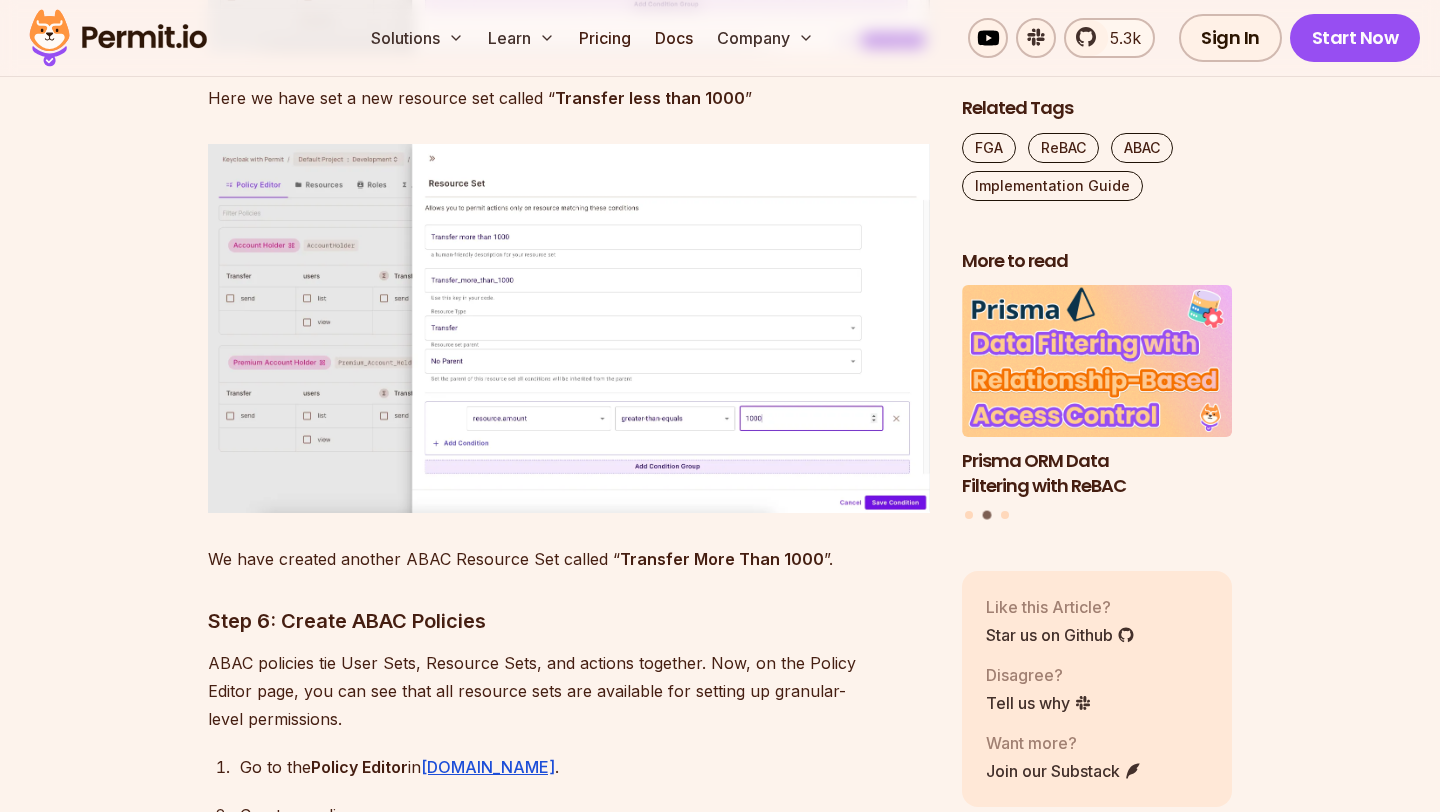 scroll, scrollTop: 11577, scrollLeft: 0, axis: vertical 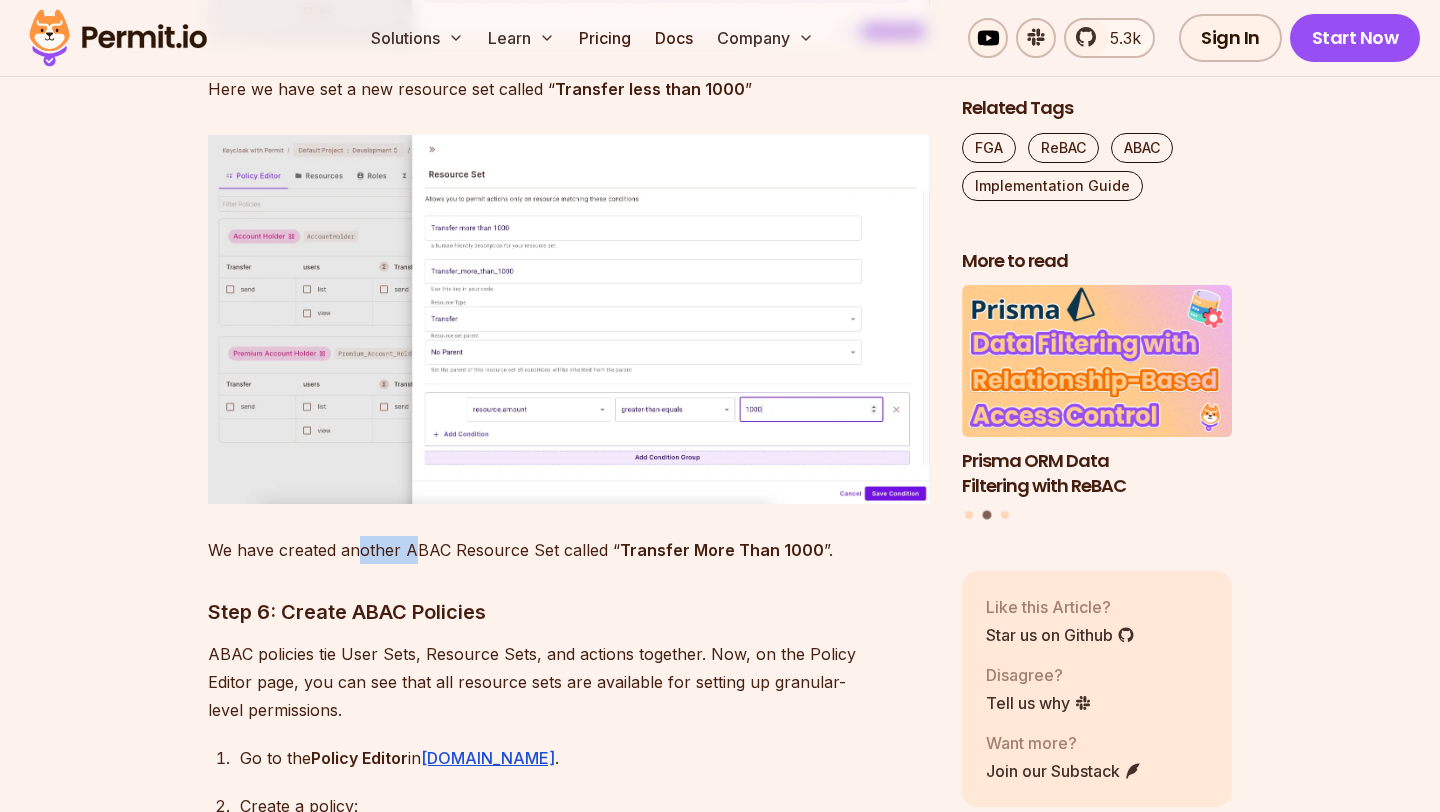 drag, startPoint x: 356, startPoint y: 517, endPoint x: 415, endPoint y: 518, distance: 59.008472 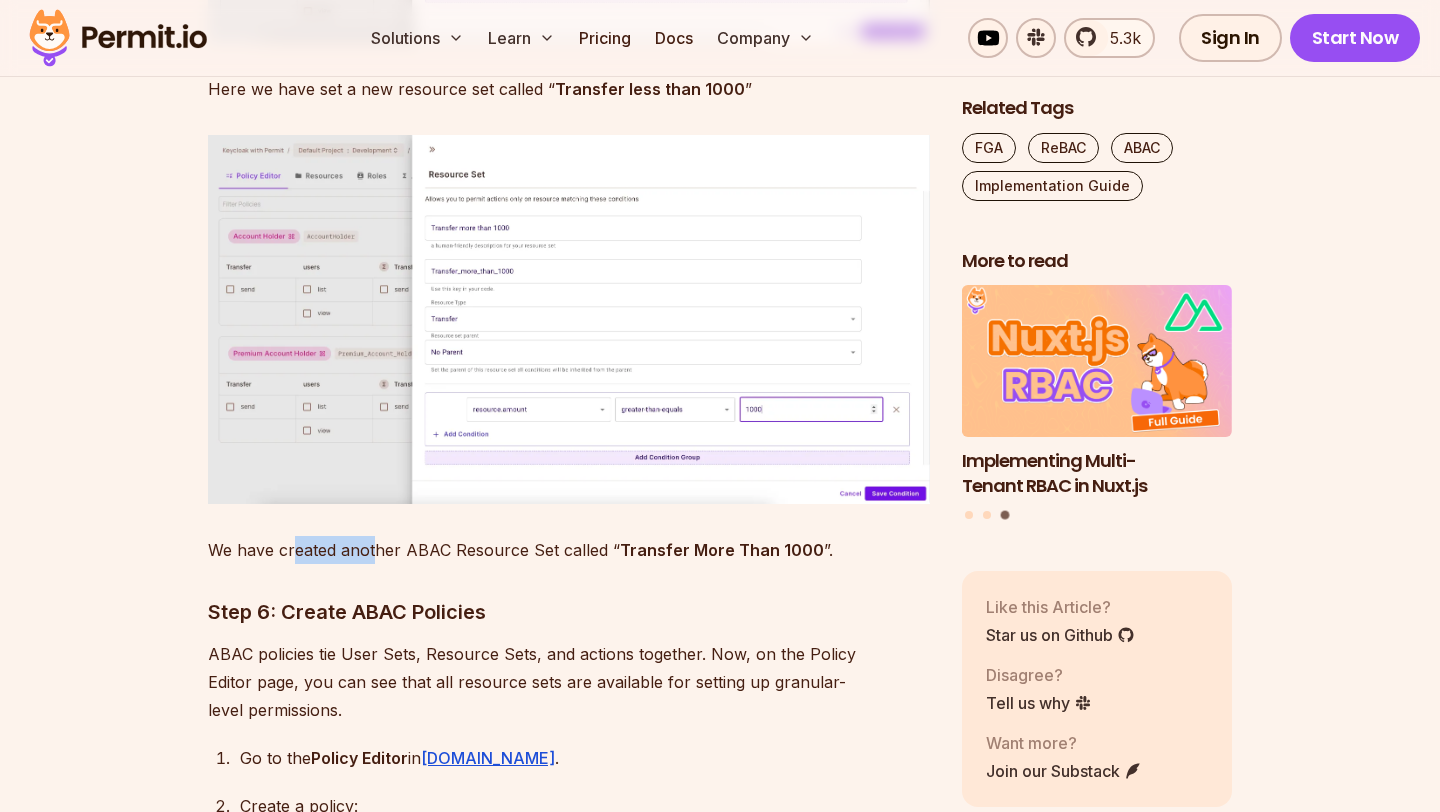 drag, startPoint x: 292, startPoint y: 523, endPoint x: 371, endPoint y: 520, distance: 79.05694 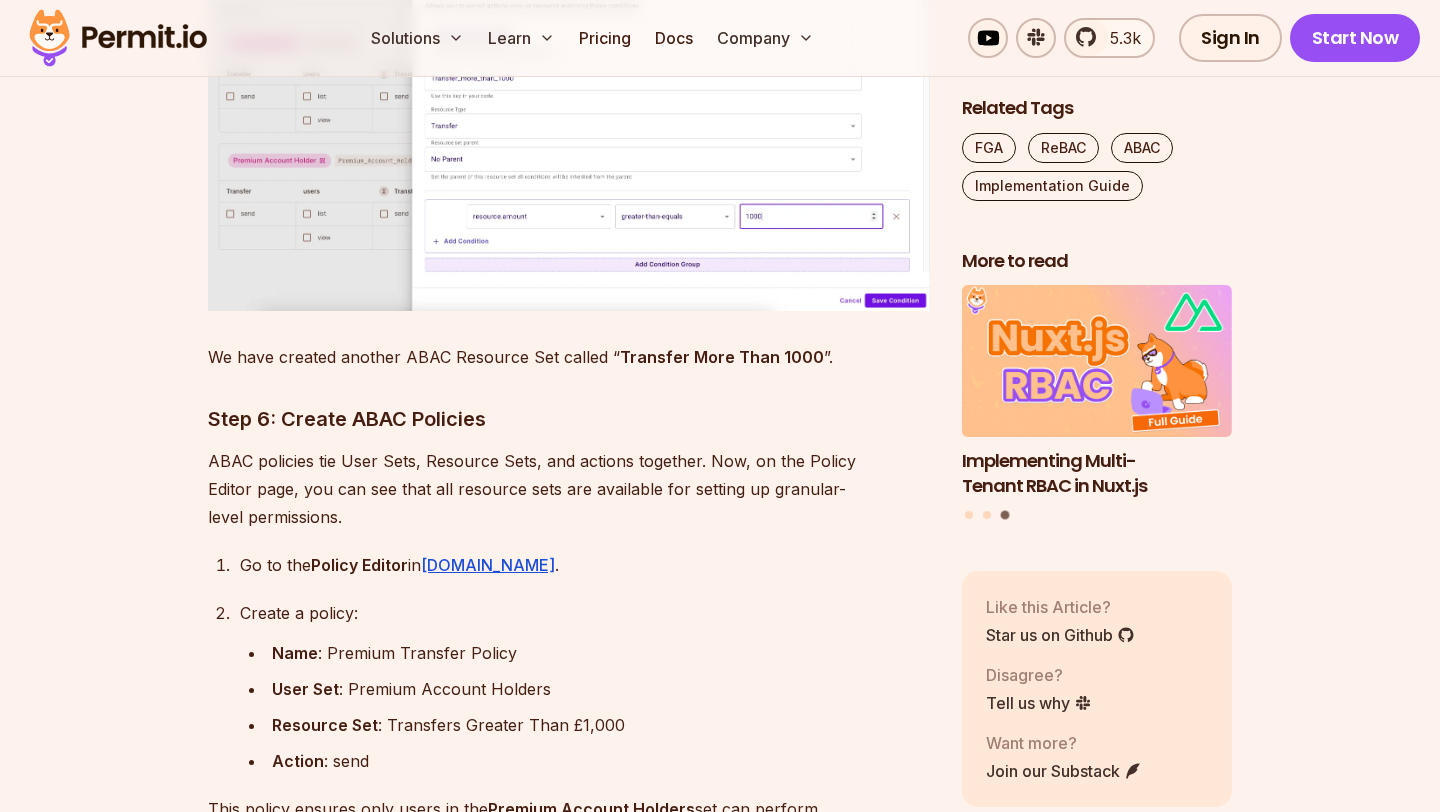 scroll, scrollTop: 11792, scrollLeft: 0, axis: vertical 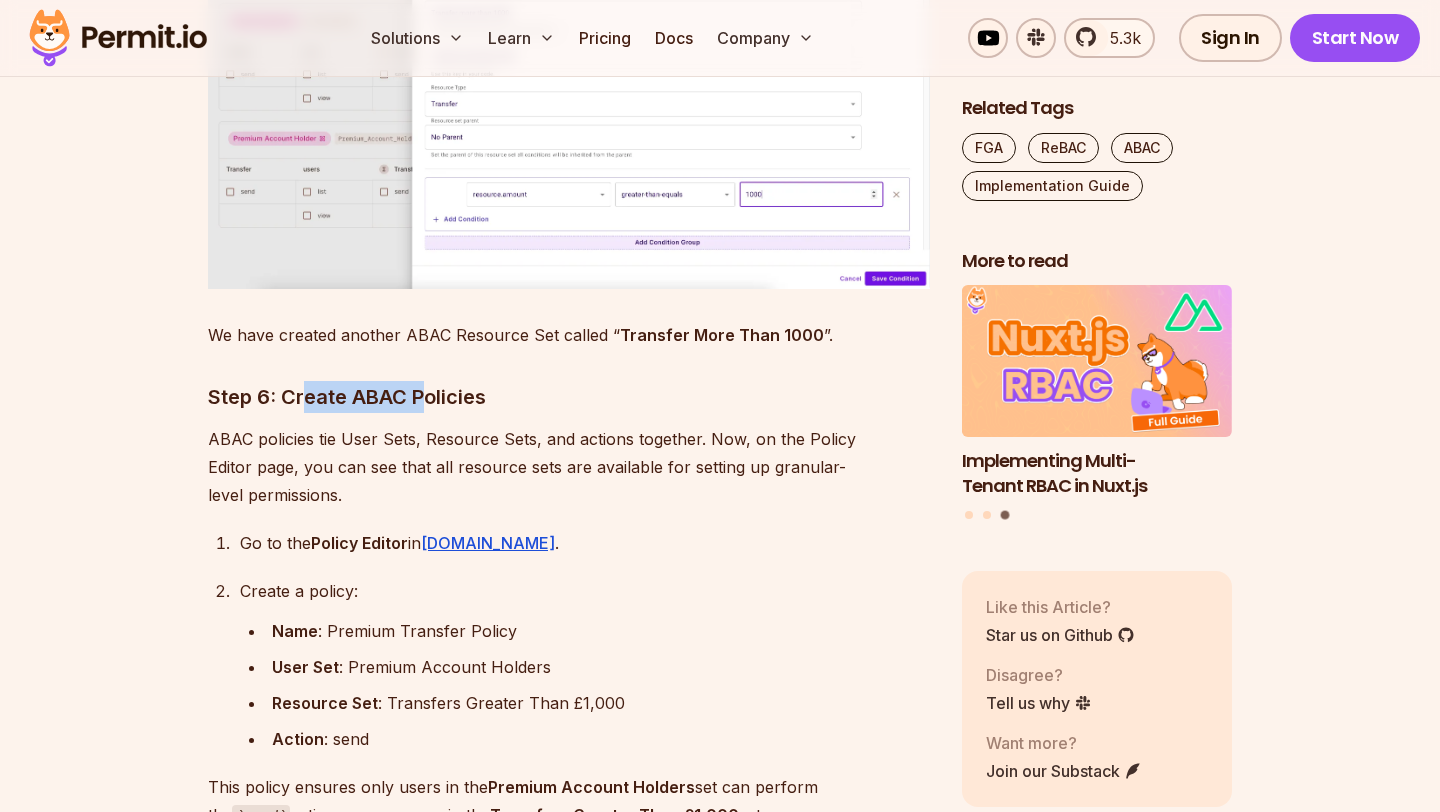 drag, startPoint x: 306, startPoint y: 364, endPoint x: 451, endPoint y: 349, distance: 145.7738 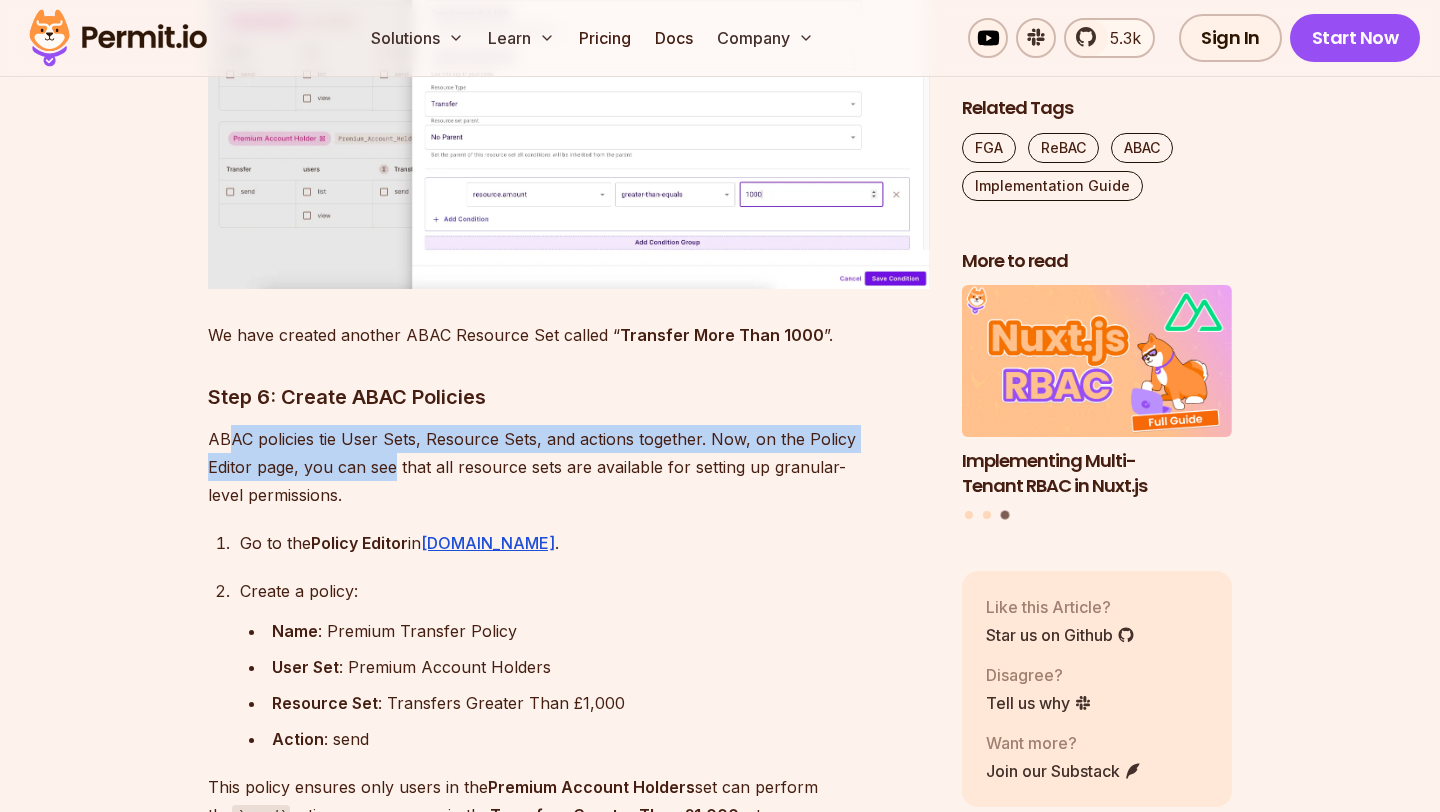 drag, startPoint x: 227, startPoint y: 405, endPoint x: 353, endPoint y: 425, distance: 127.57743 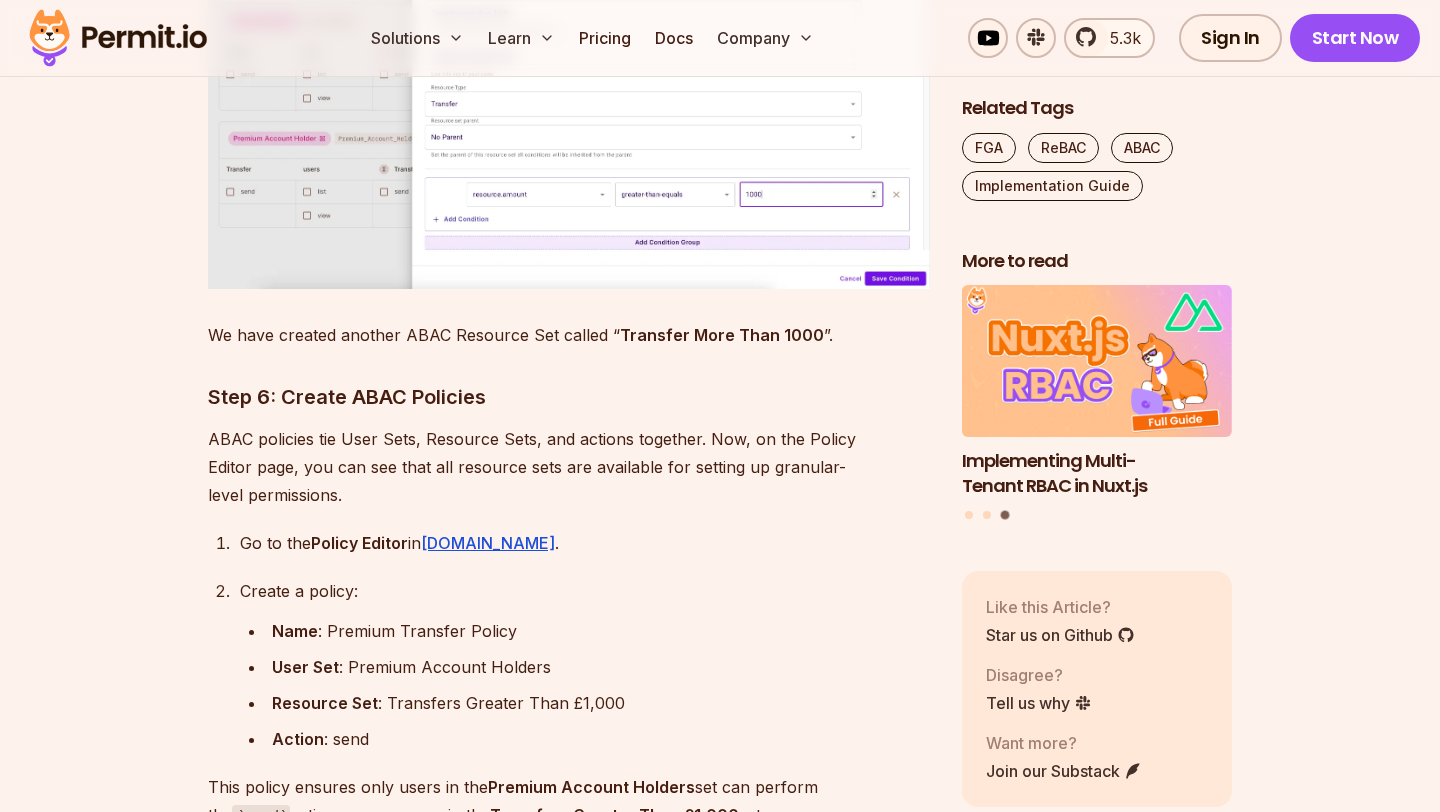click on "Policy Editor" at bounding box center (359, 543) 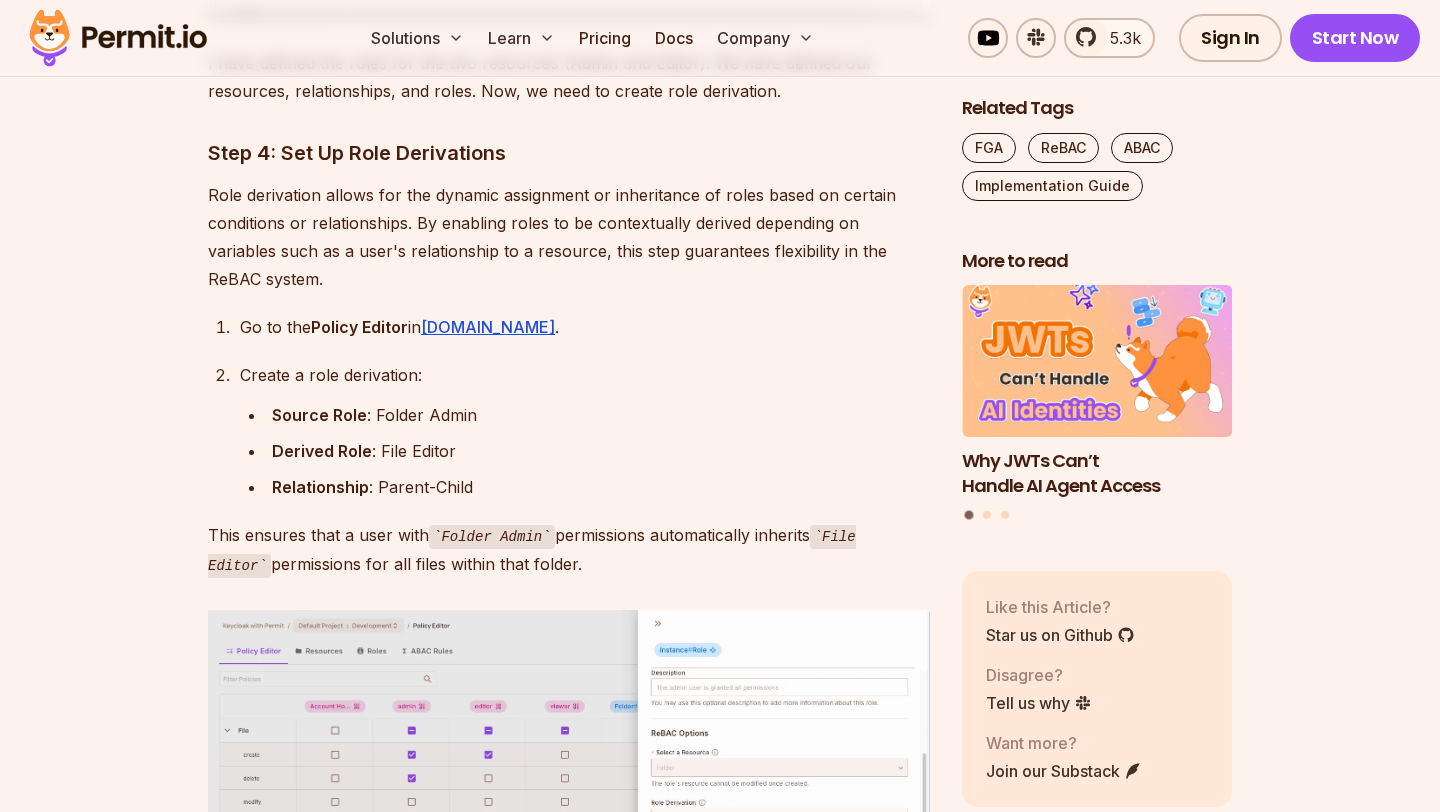 scroll, scrollTop: 17310, scrollLeft: 0, axis: vertical 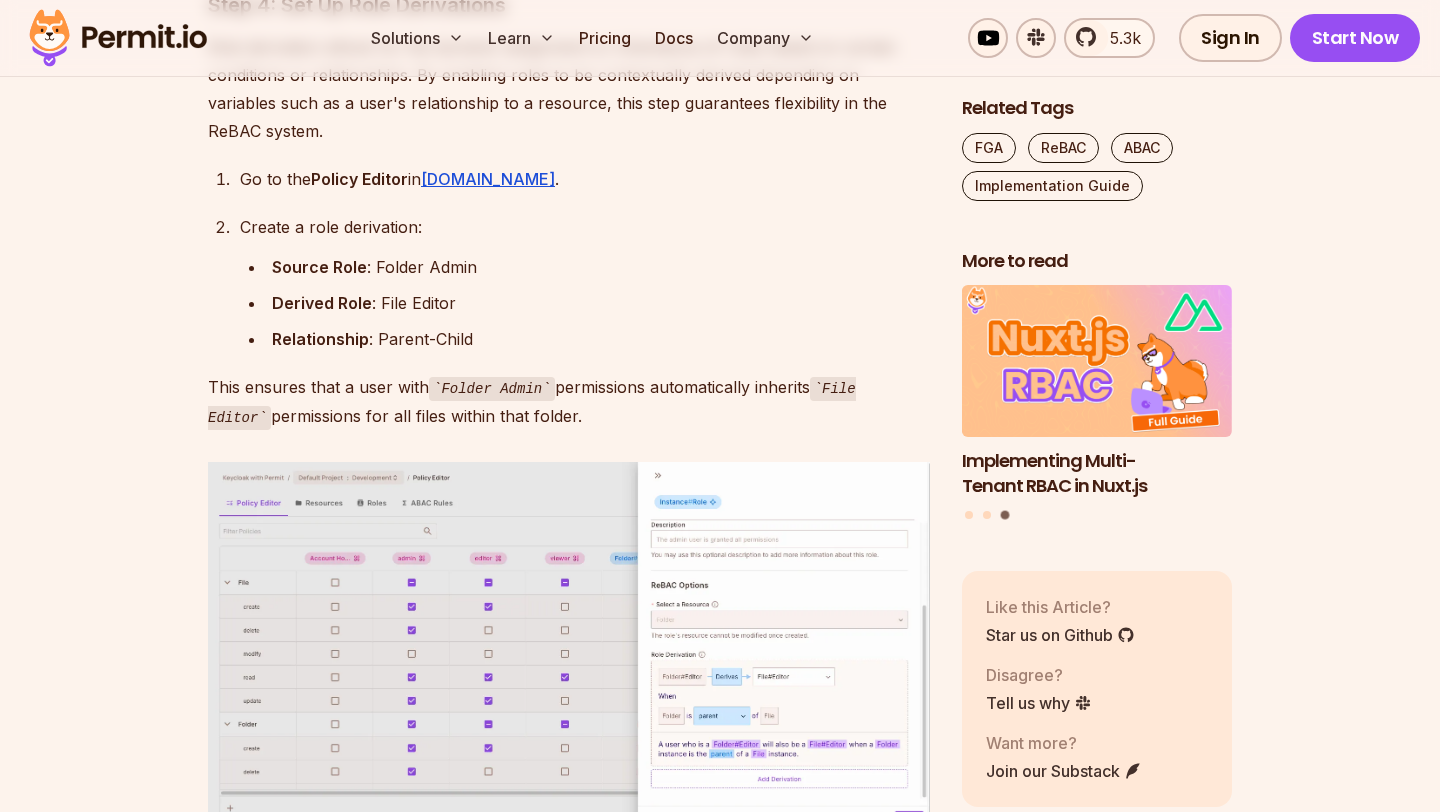 click on "Source Role : Folder Admin" at bounding box center (601, 267) 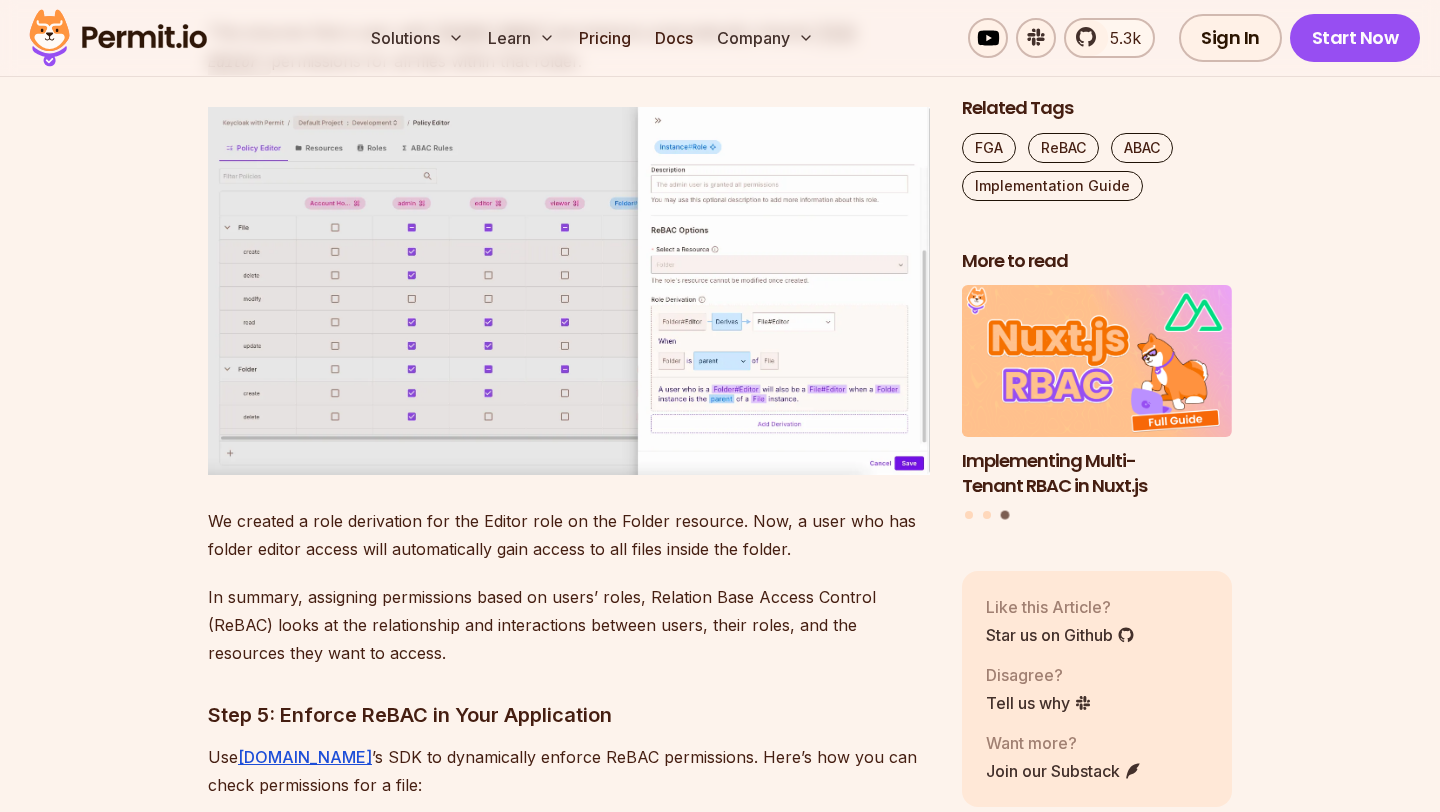scroll, scrollTop: 17695, scrollLeft: 0, axis: vertical 